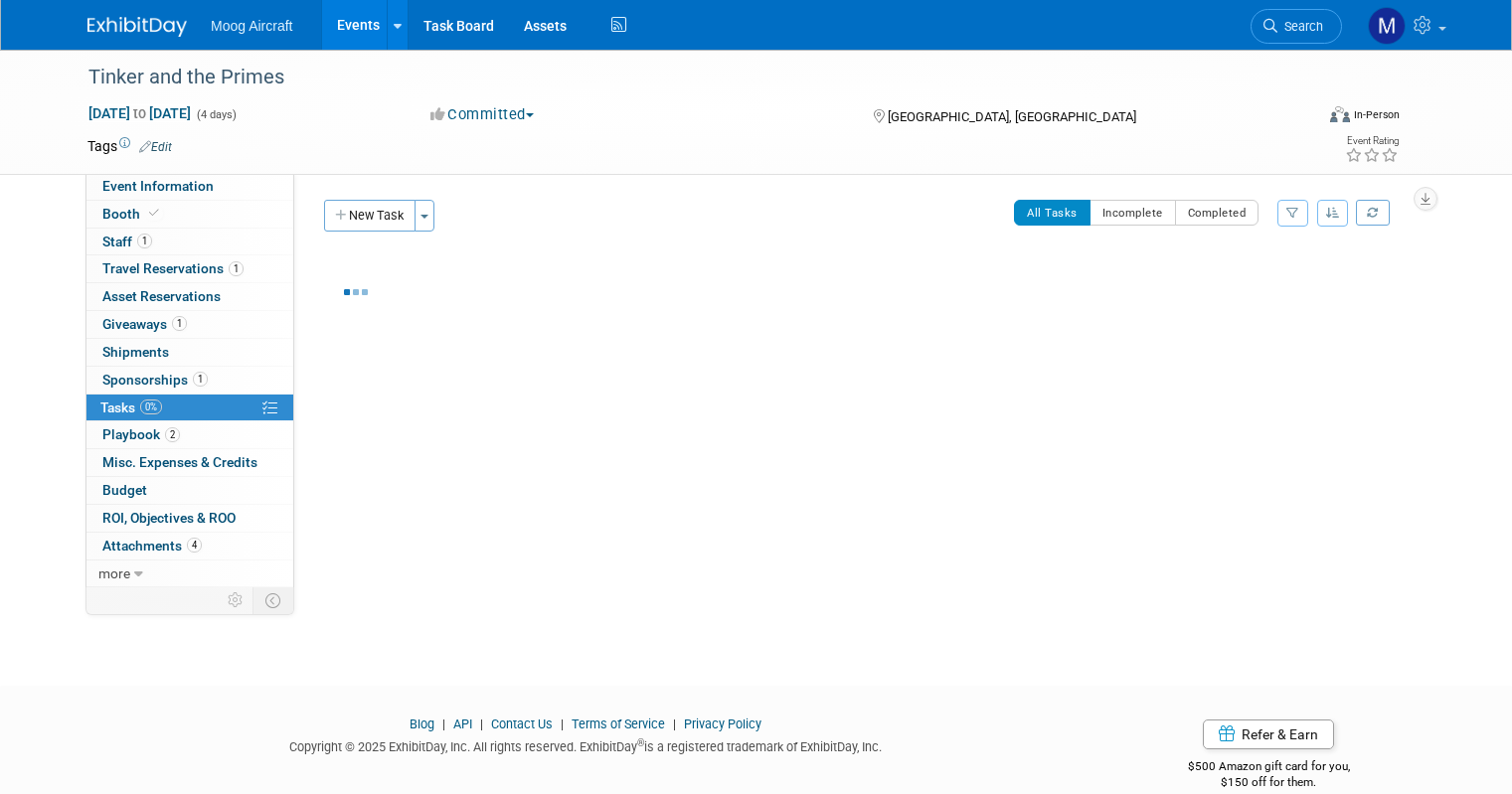 scroll, scrollTop: 0, scrollLeft: 0, axis: both 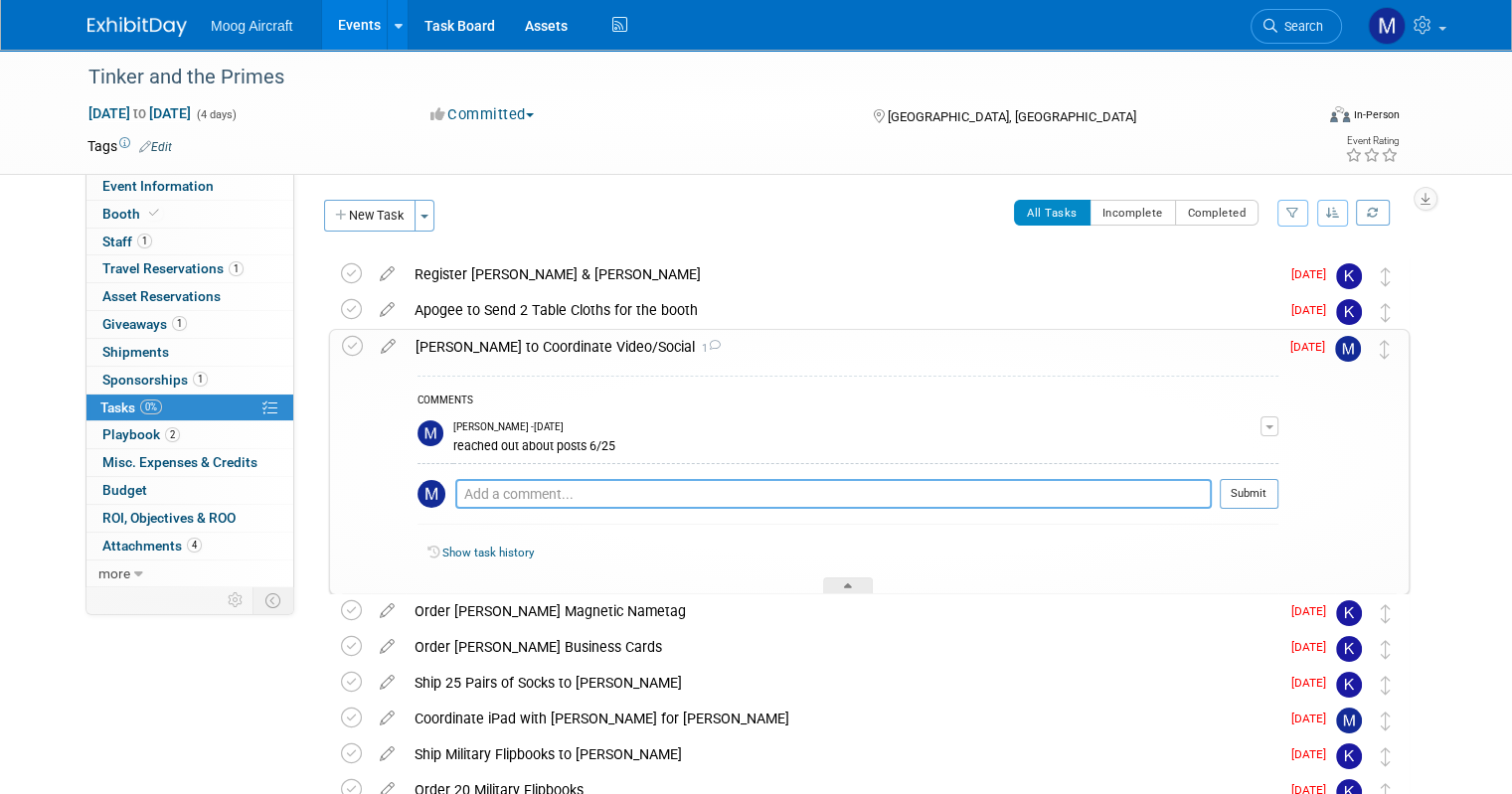 click at bounding box center (833, 494) 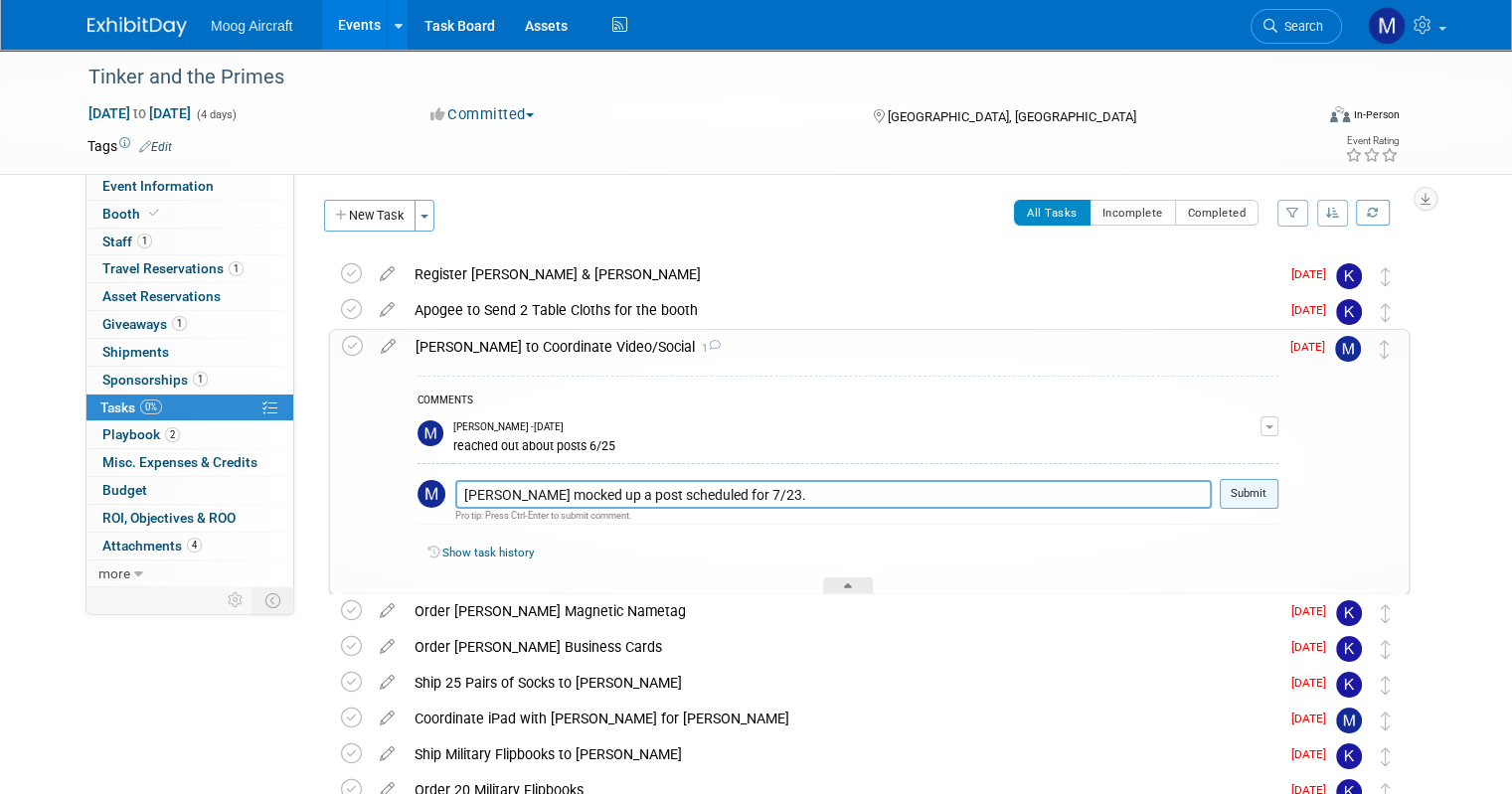 type on "[PERSON_NAME] mocked up a post scheduled for 7/23." 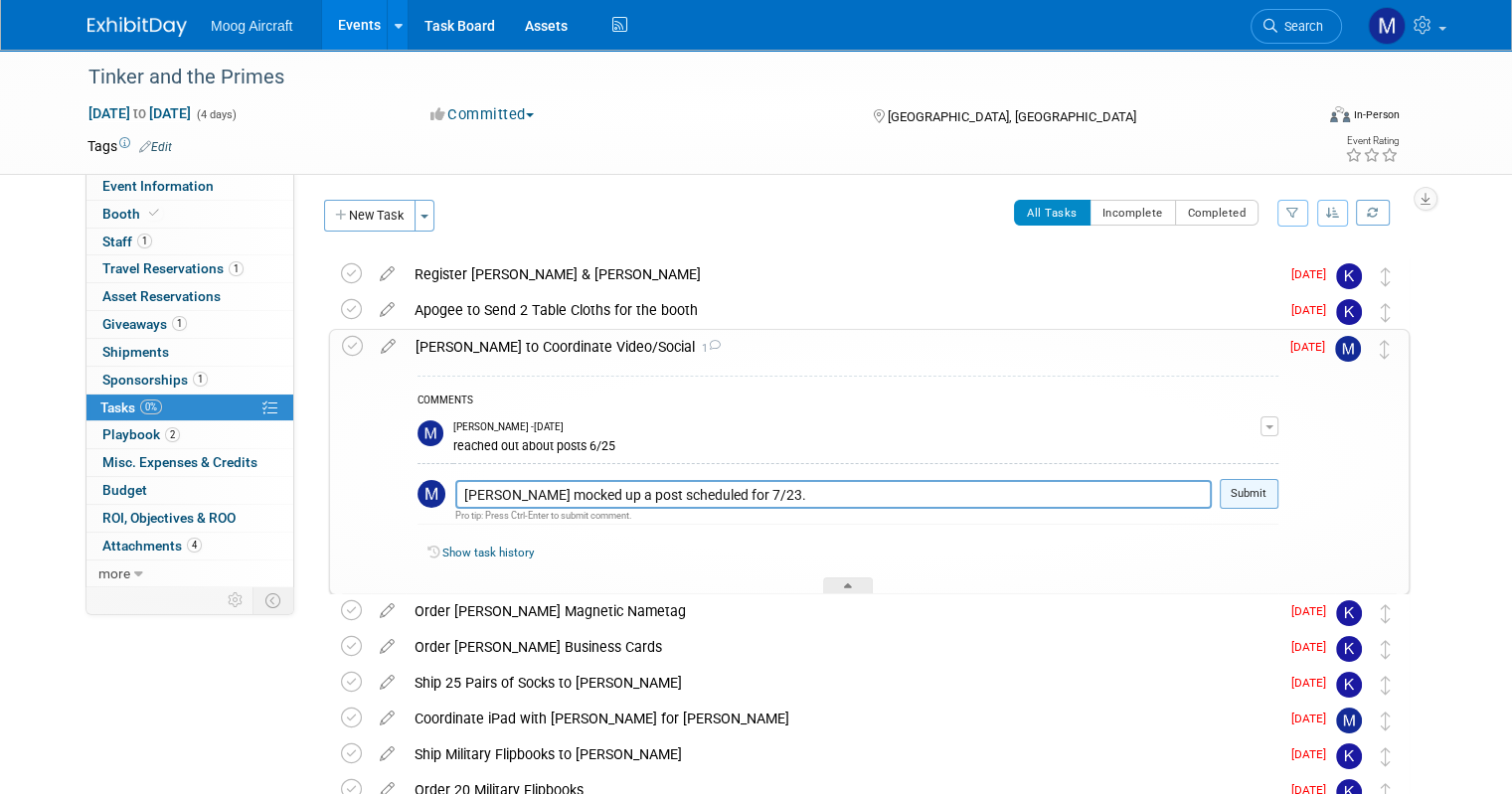 click on "Submit" at bounding box center [1249, 494] 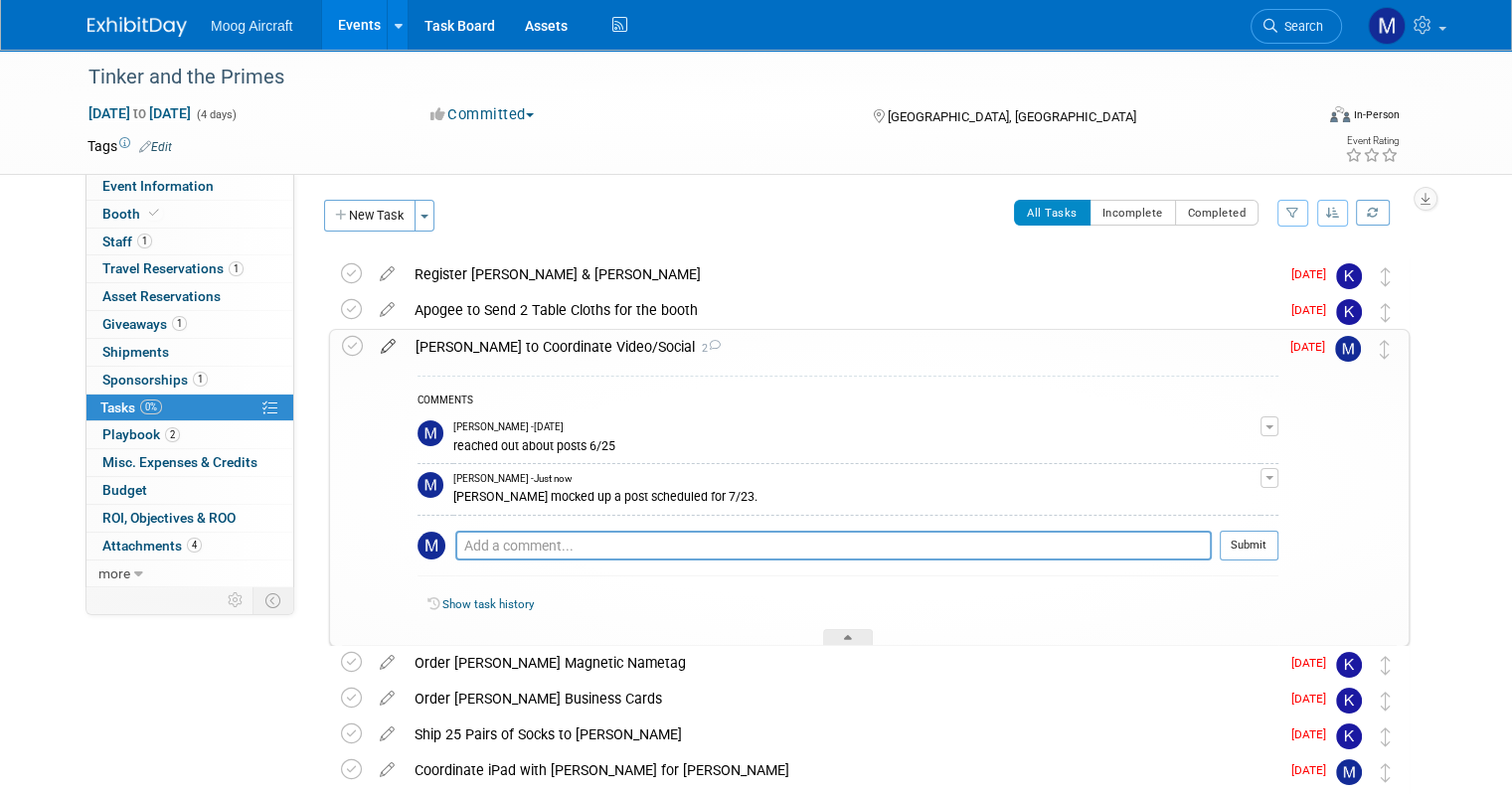 click at bounding box center (388, 342) 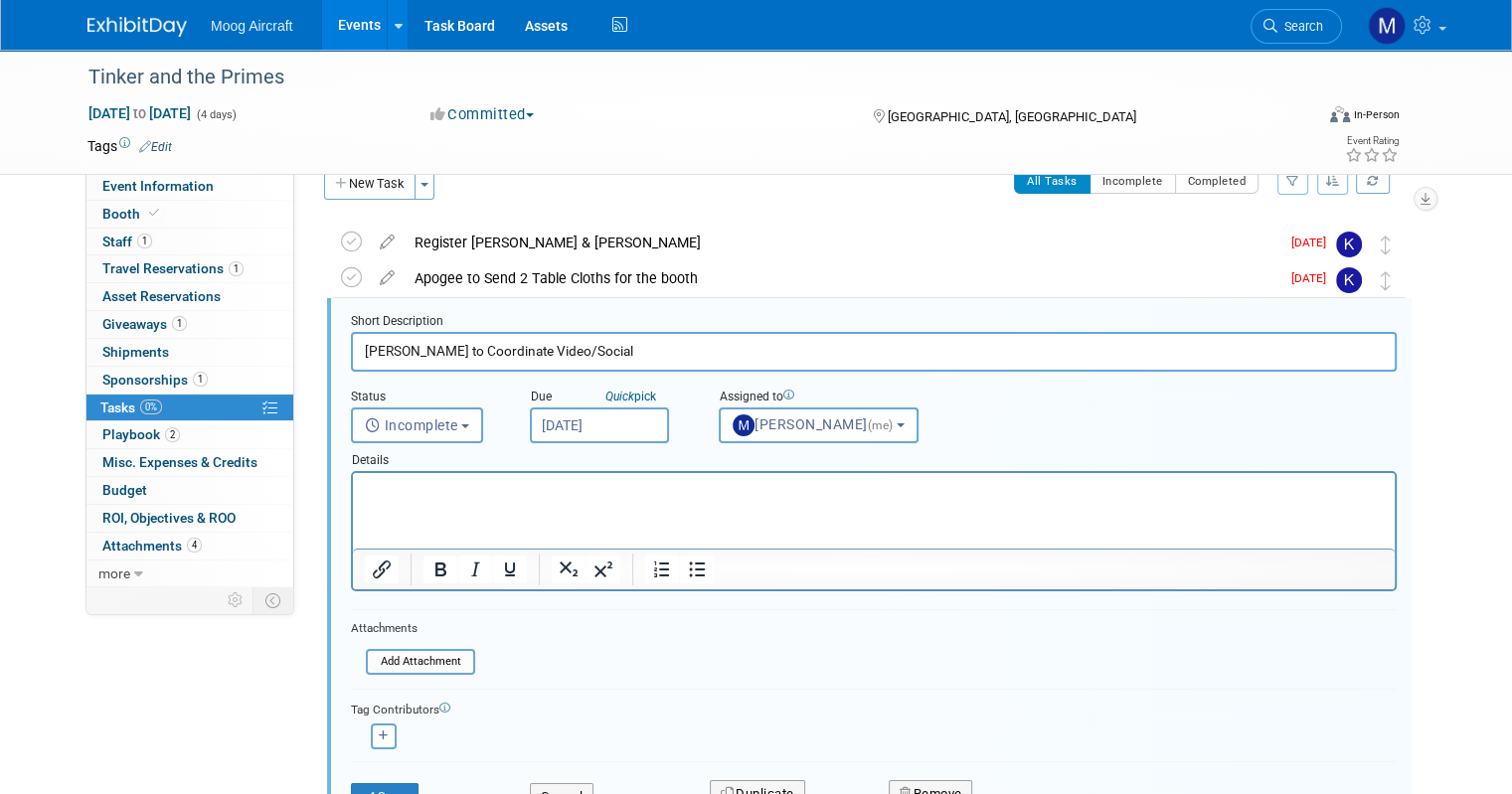 scroll, scrollTop: 0, scrollLeft: 0, axis: both 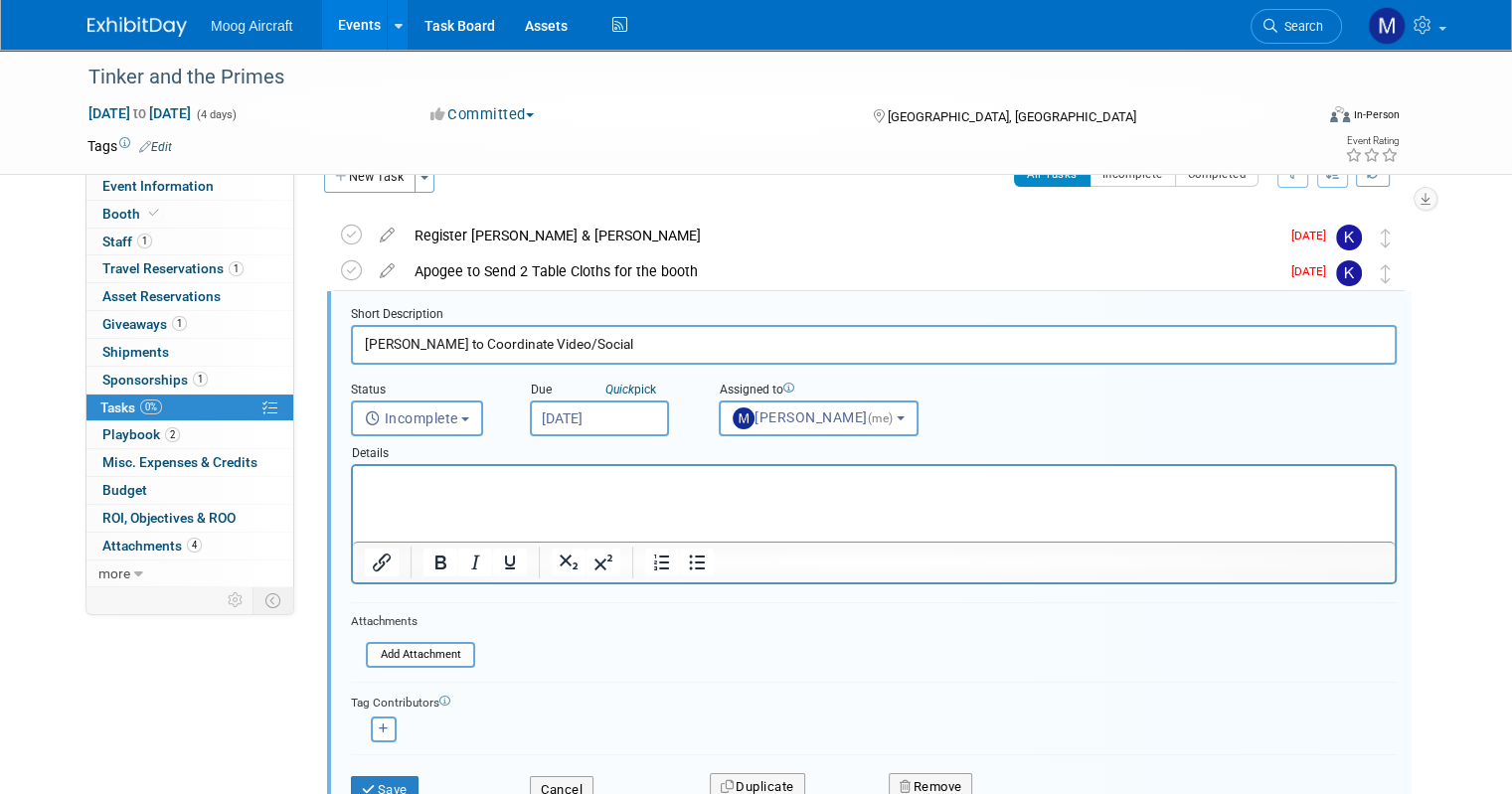 click on "Status" at bounding box center [425, 391] 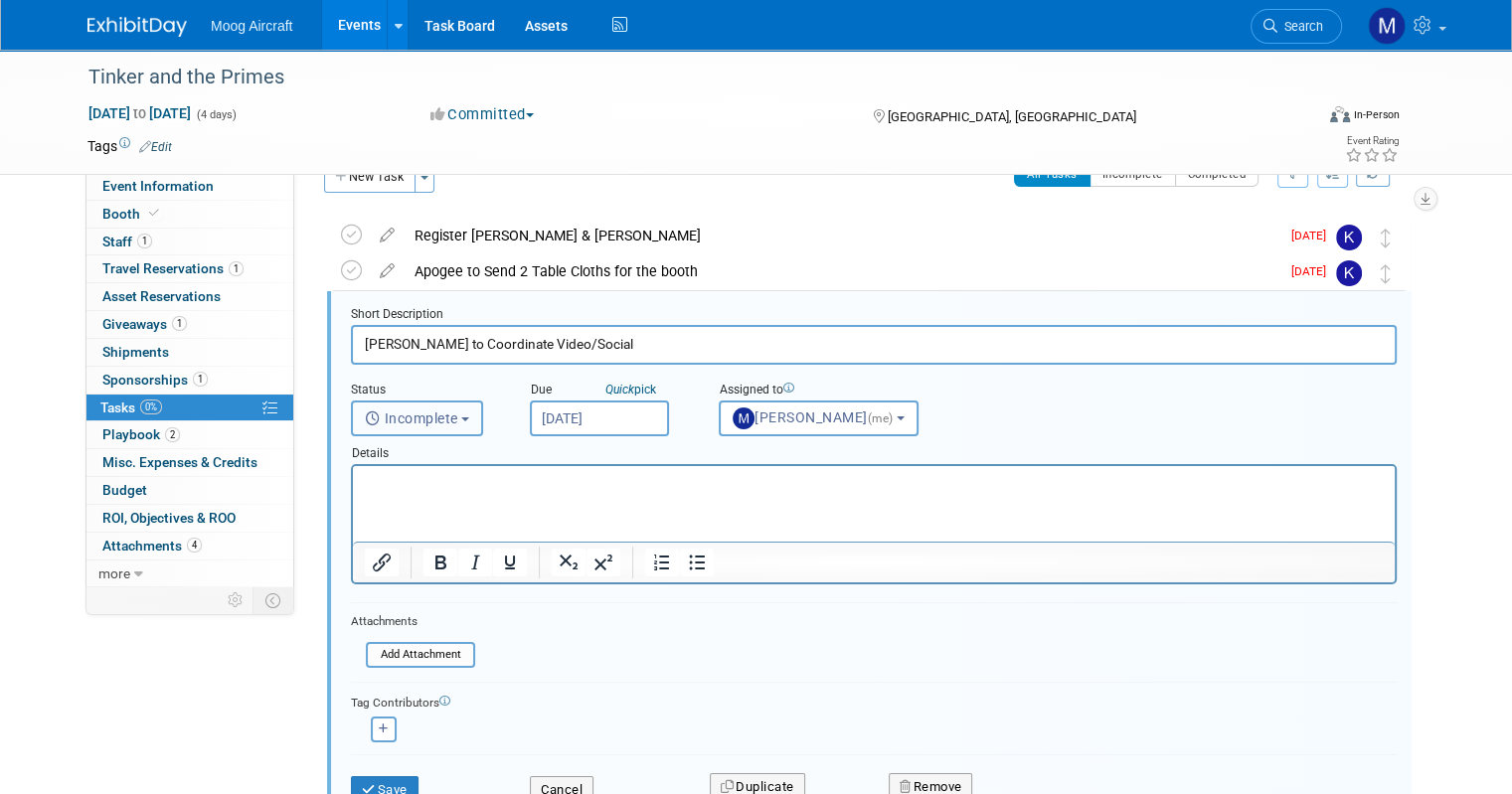click on "Incomplete" at bounding box center [417, 418] 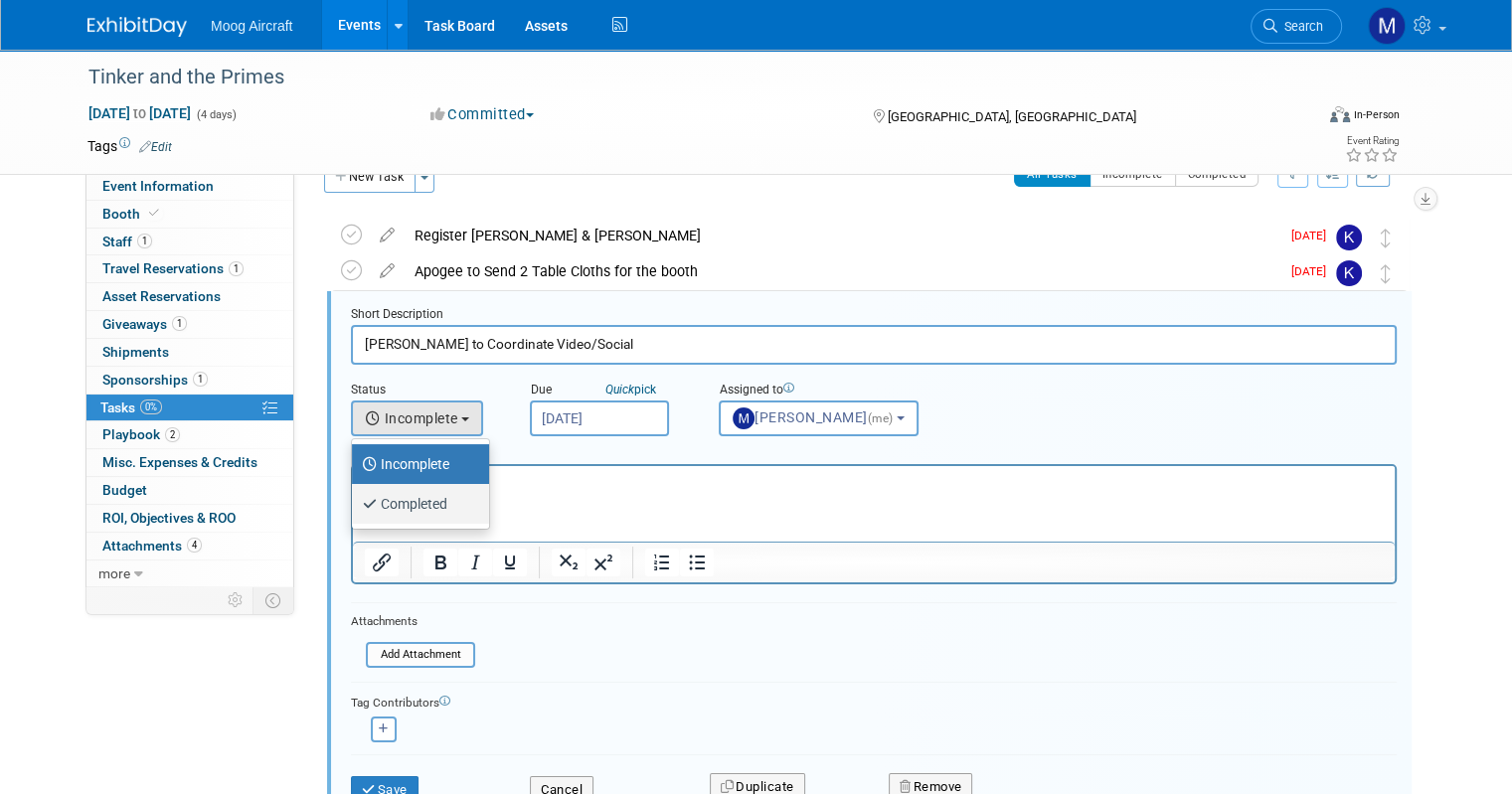 click on "Completed" at bounding box center [416, 504] 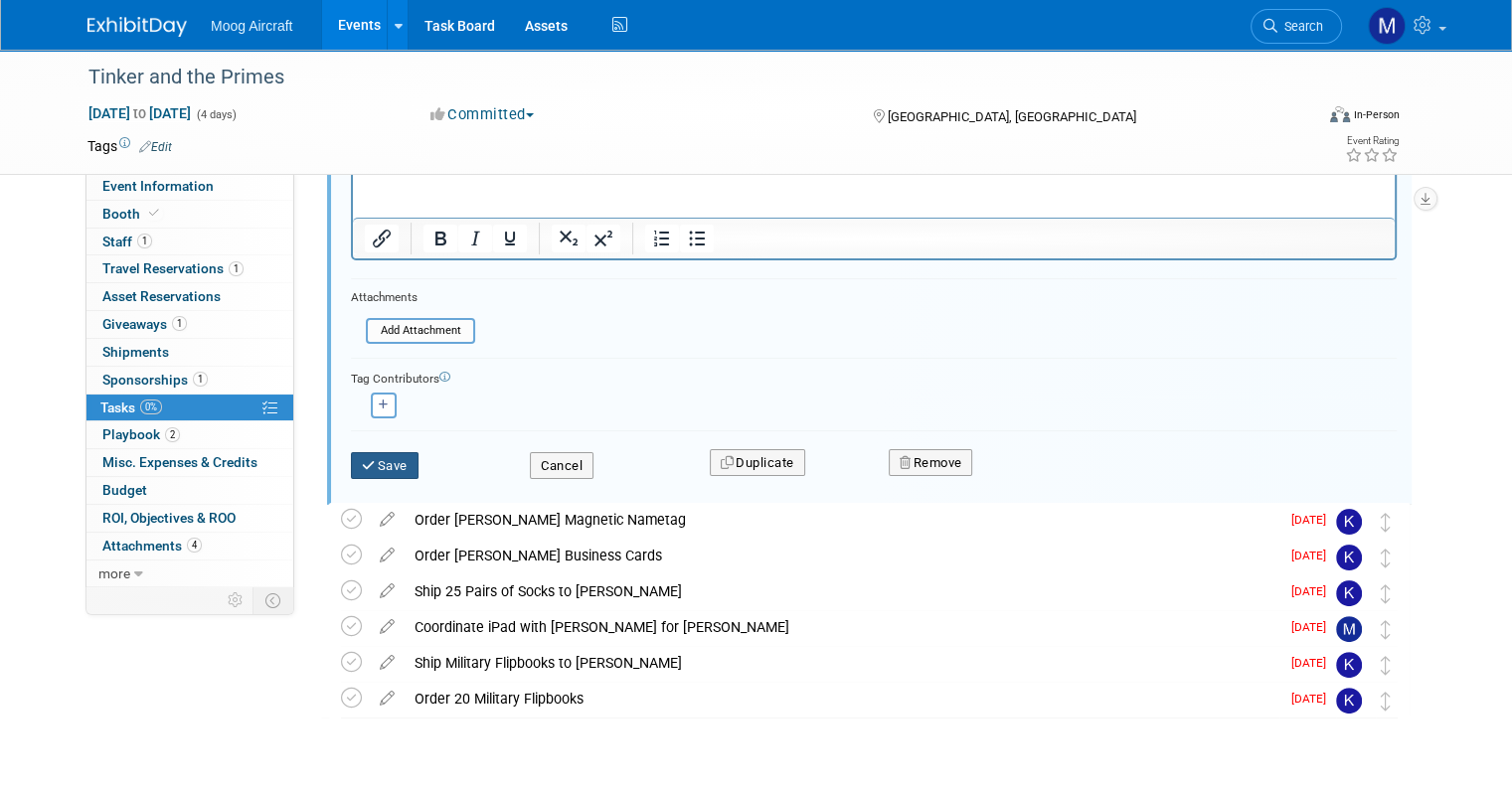 scroll, scrollTop: 364, scrollLeft: 0, axis: vertical 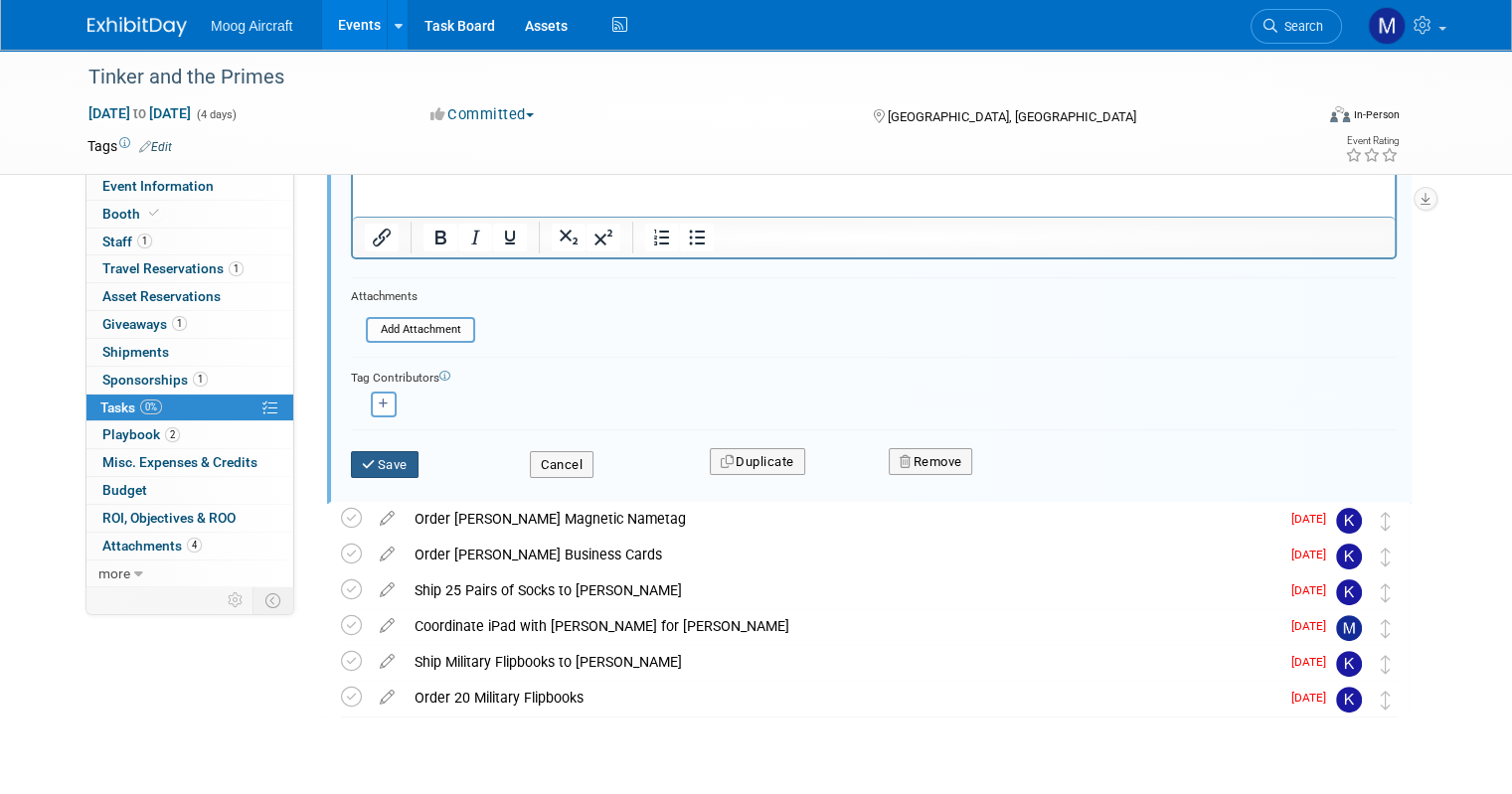 click on "Save" at bounding box center [385, 465] 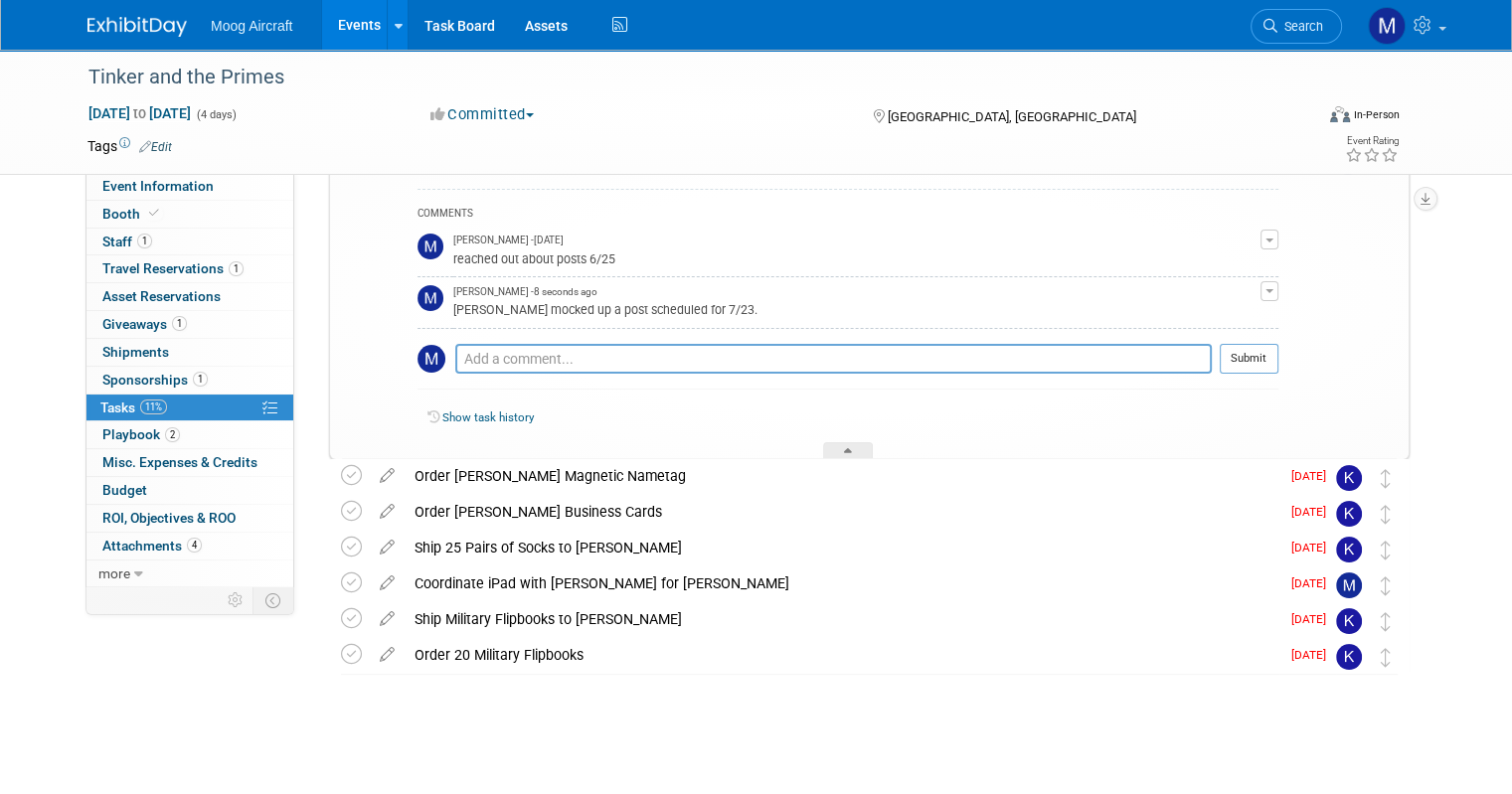 scroll, scrollTop: 0, scrollLeft: 0, axis: both 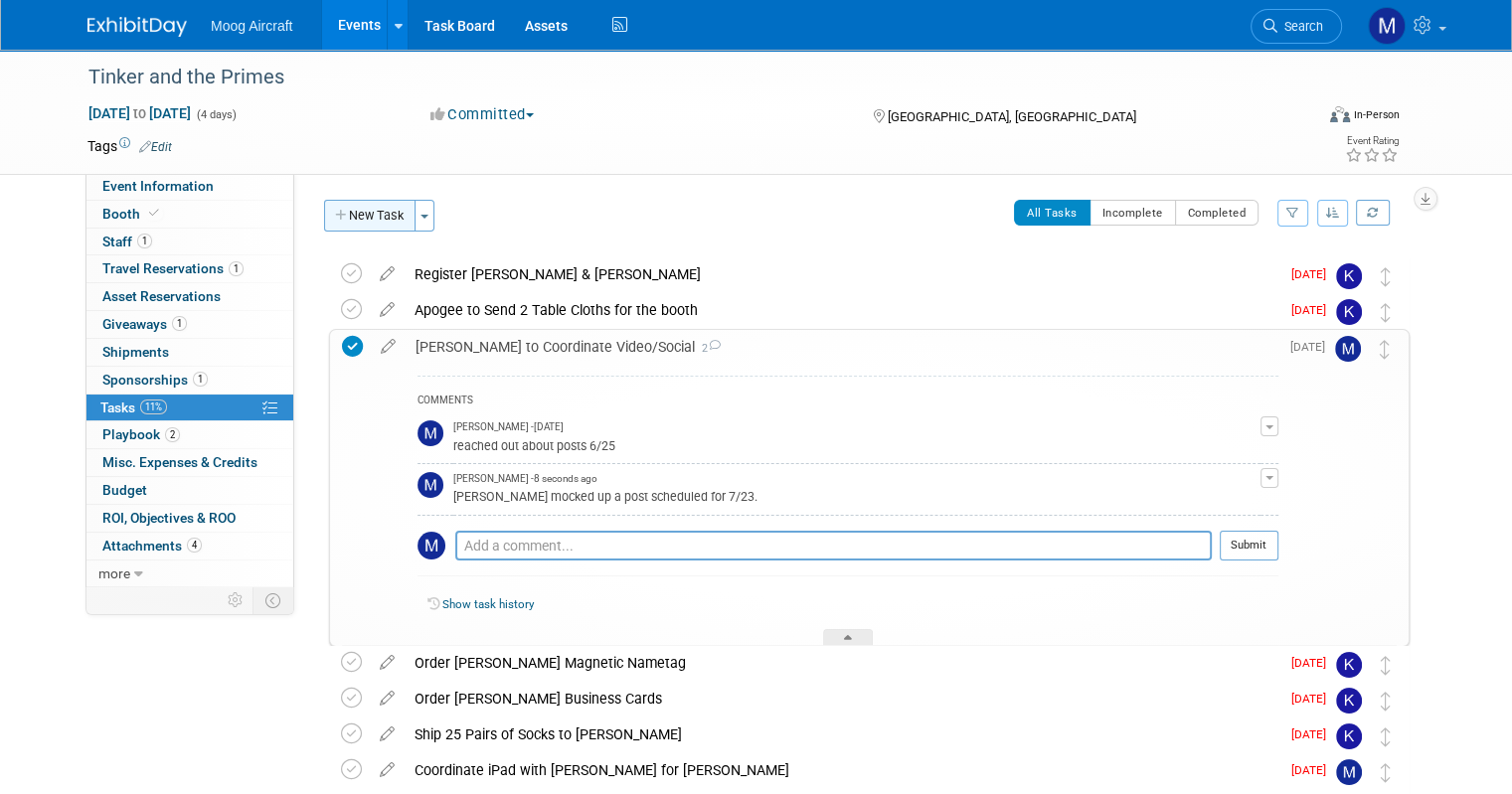 click on "New Task" at bounding box center [370, 216] 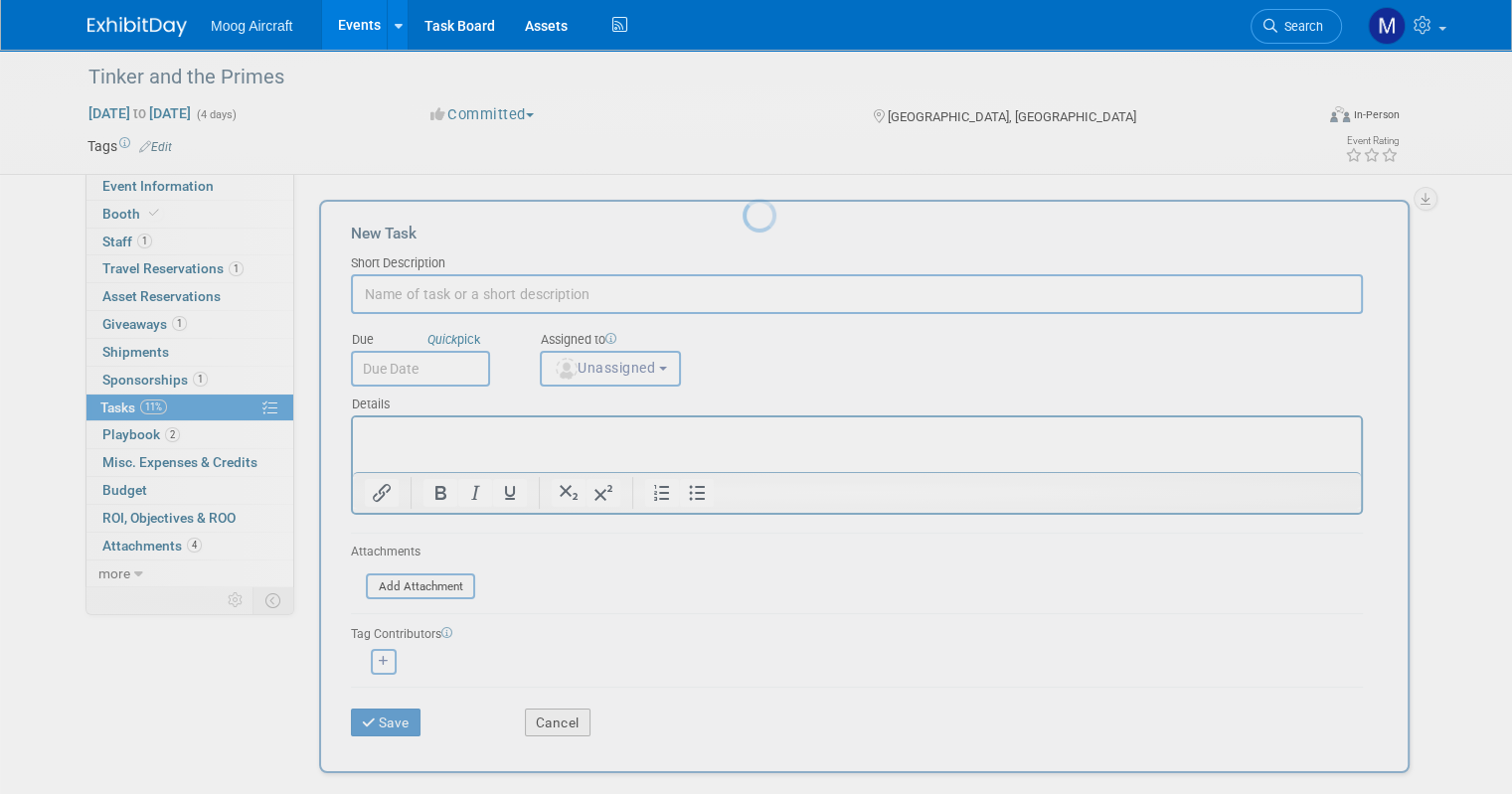 scroll, scrollTop: 0, scrollLeft: 0, axis: both 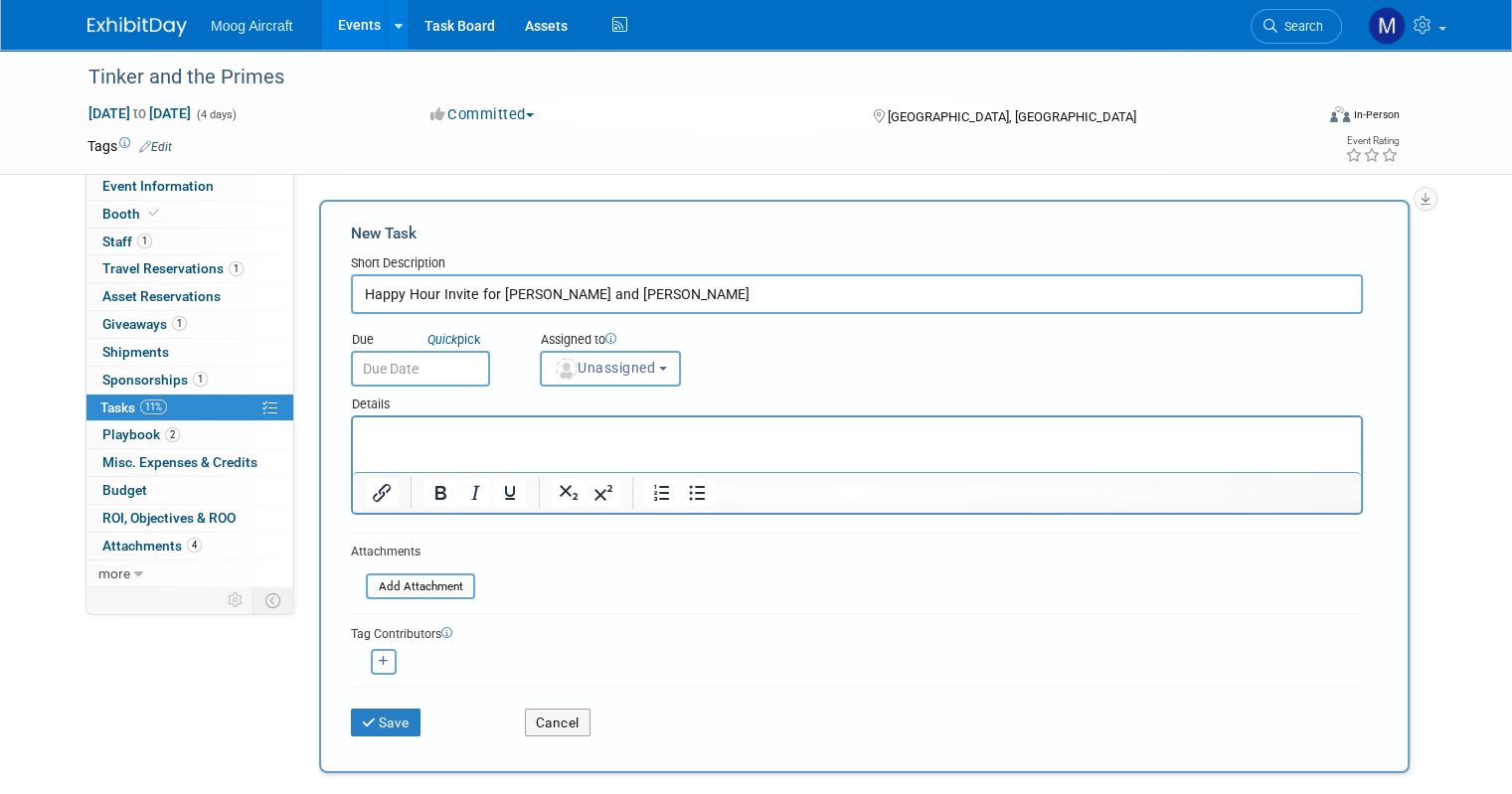 type on "Happy Hour Invite for [PERSON_NAME] and [PERSON_NAME]" 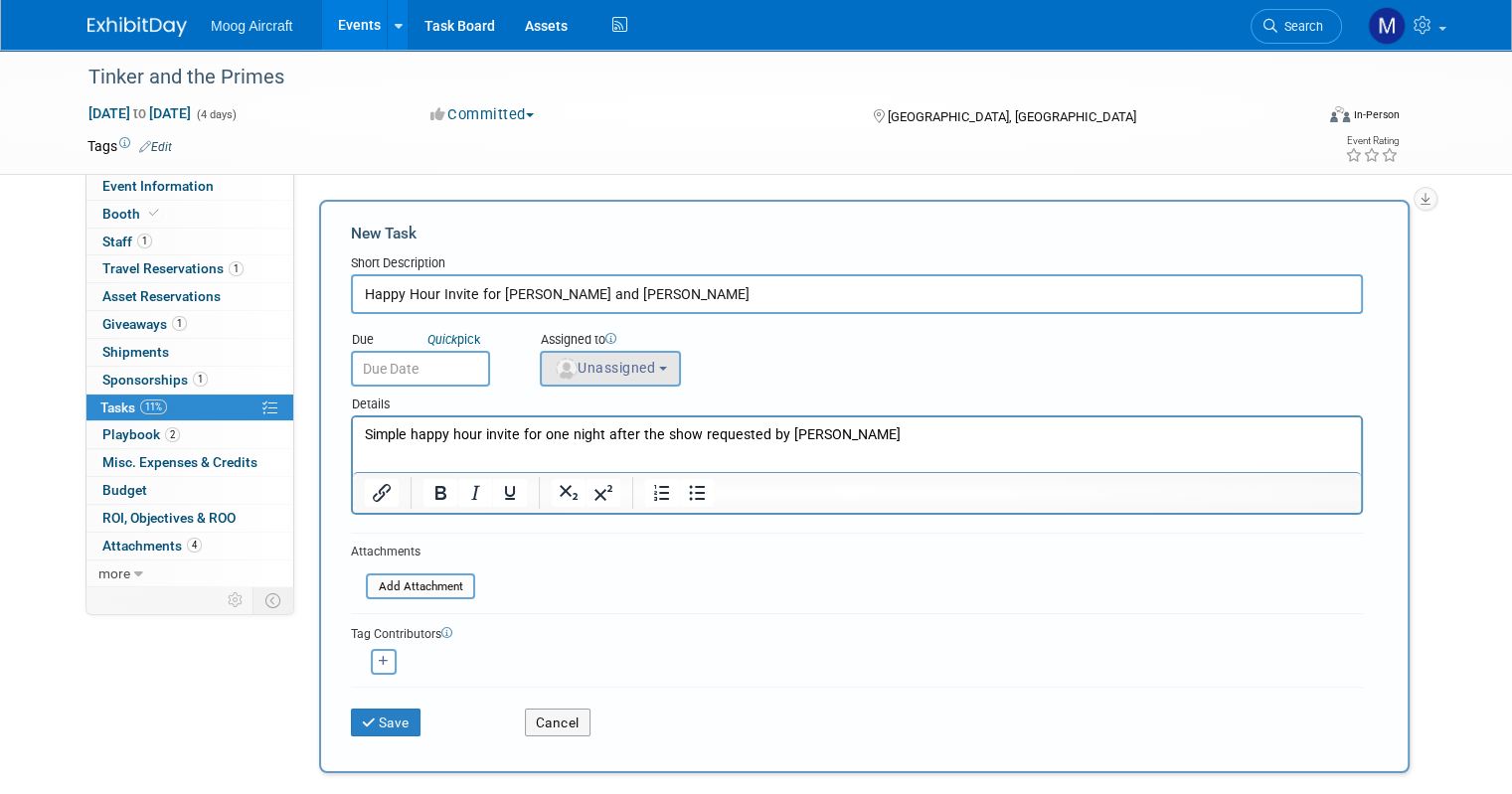 click on "Unassigned" at bounding box center (604, 368) 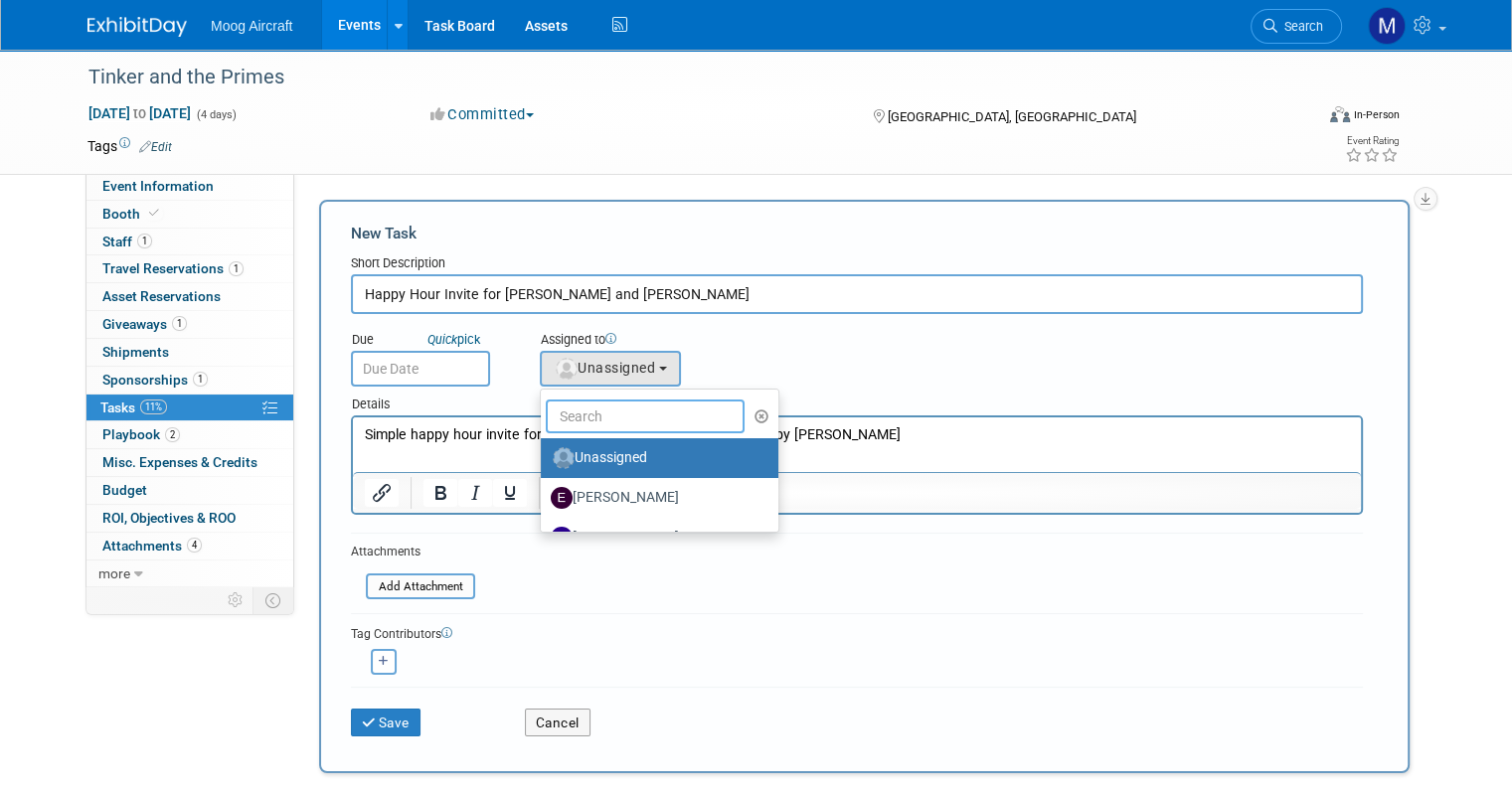 click at bounding box center (645, 416) 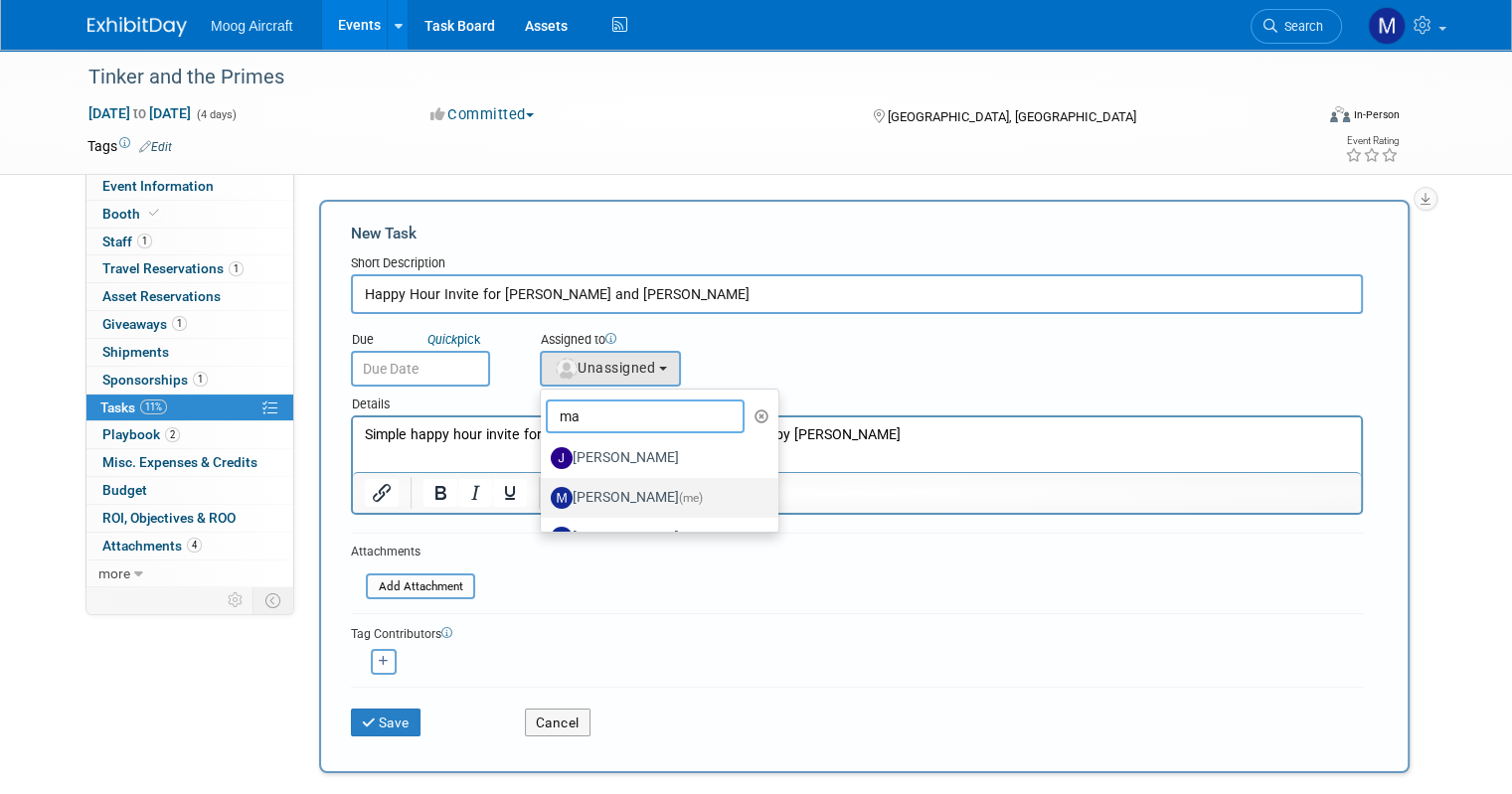 type on "ma" 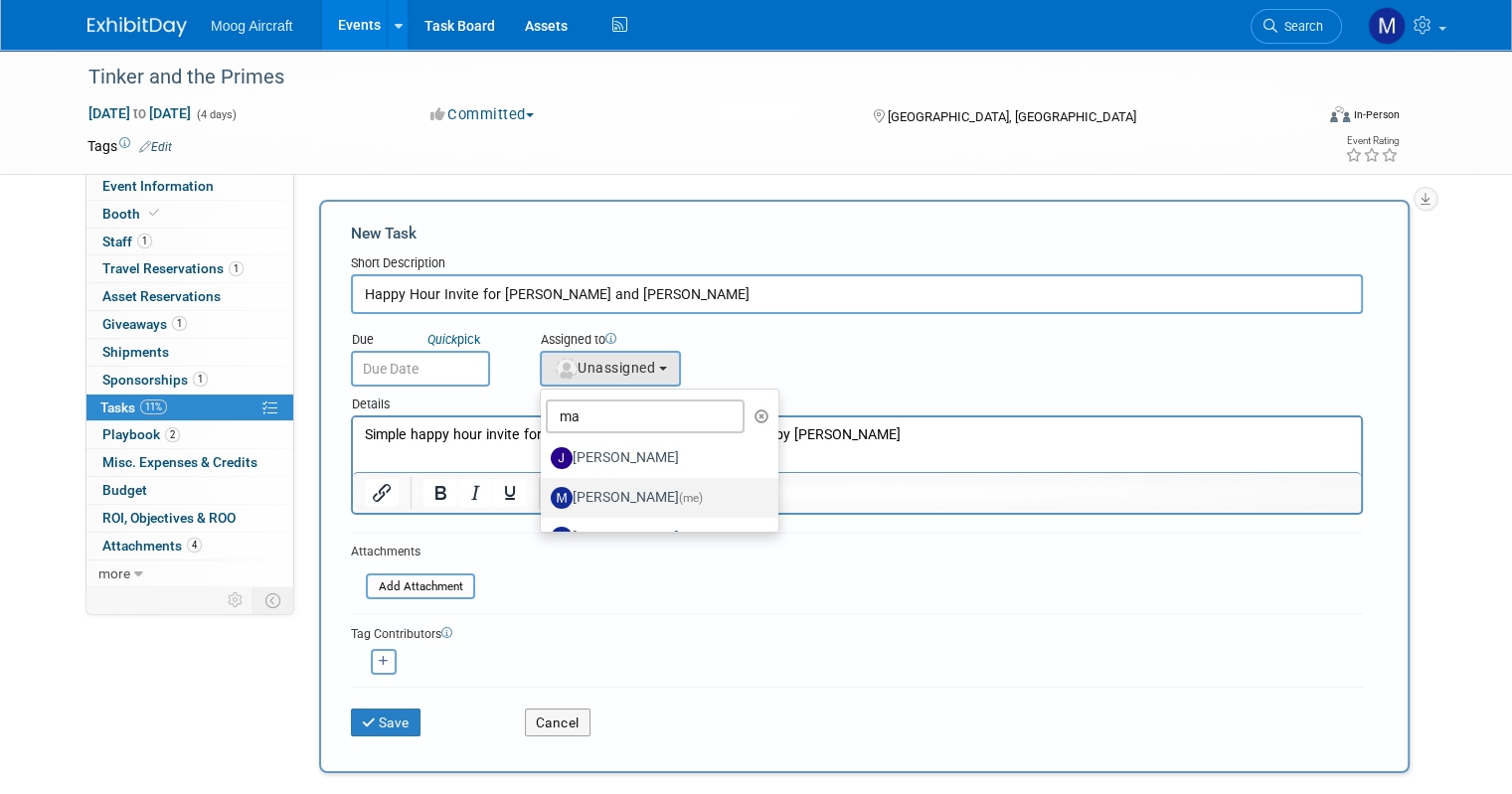 click on "[PERSON_NAME]
(me)" at bounding box center [659, 498] 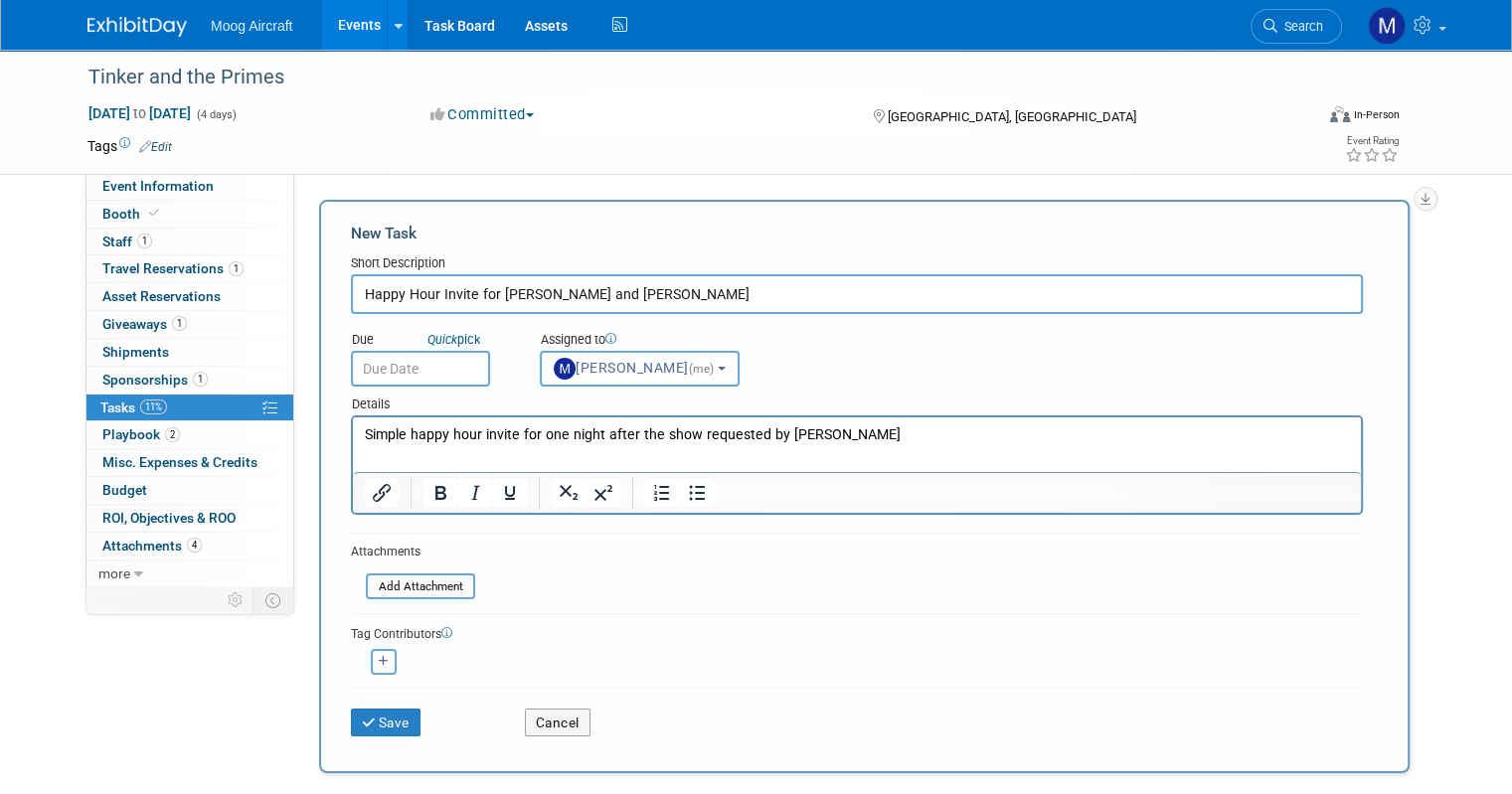 click on "Simple happy hour invite for one night after the show requested by [PERSON_NAME]" at bounding box center (857, 435) 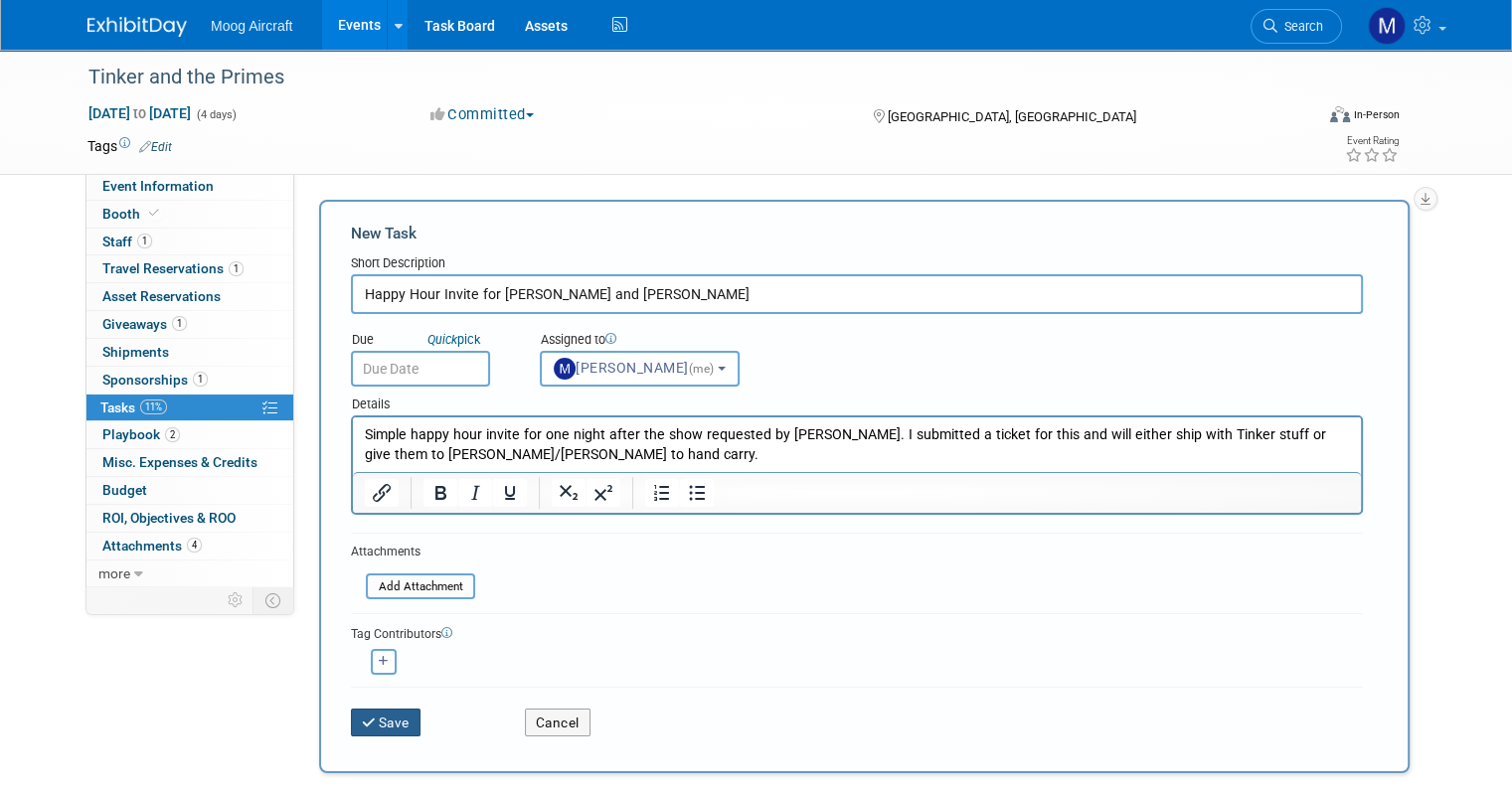 click on "Save" at bounding box center (386, 722) 